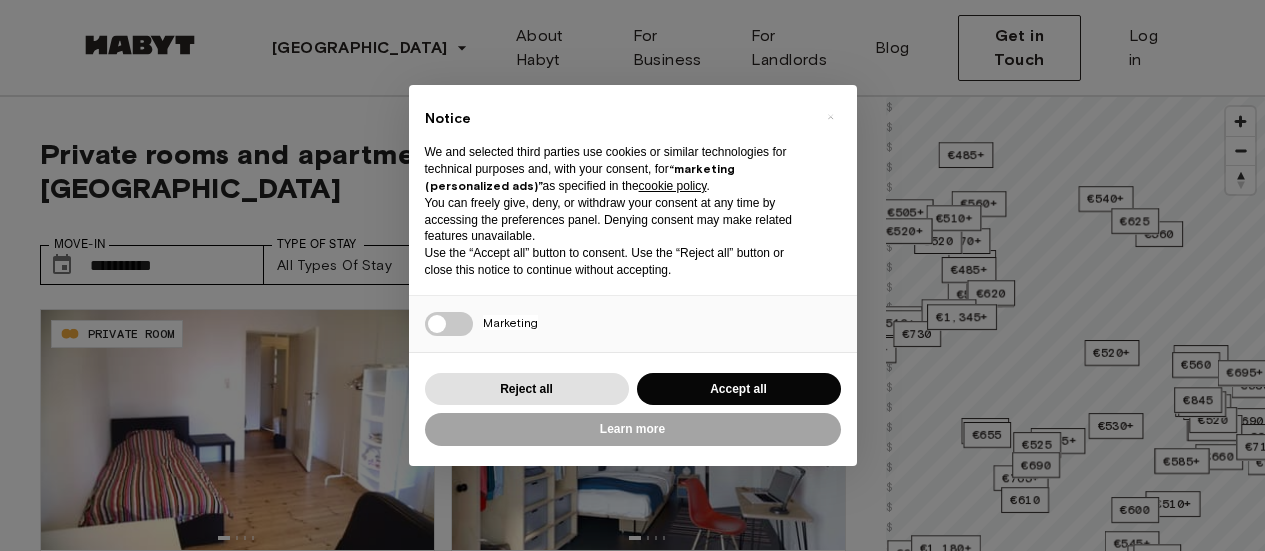 type on "**********" 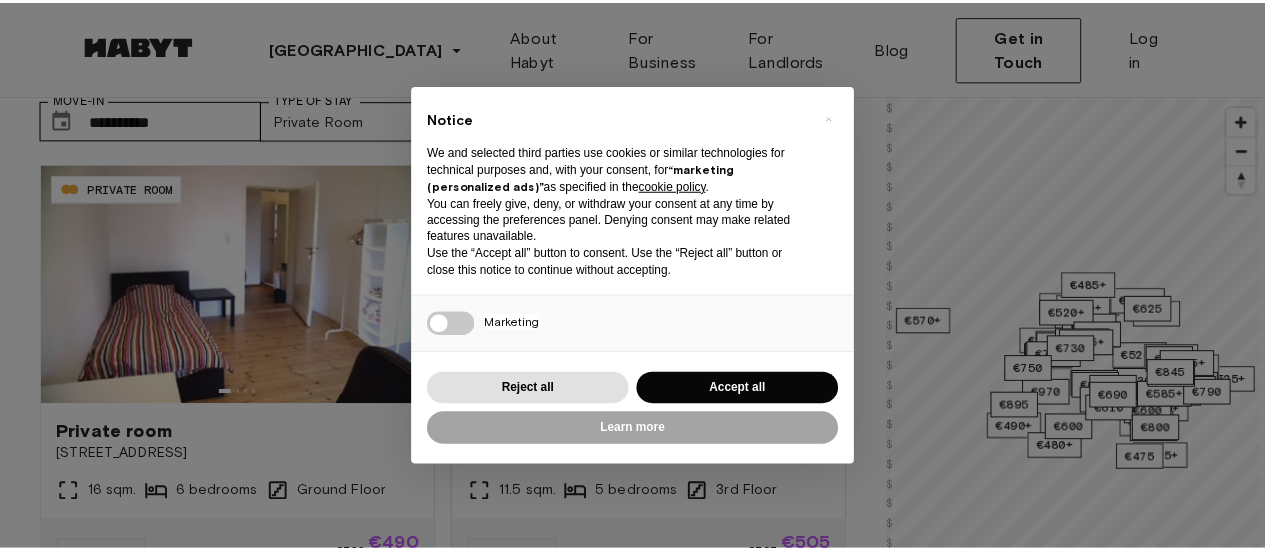 scroll, scrollTop: 145, scrollLeft: 0, axis: vertical 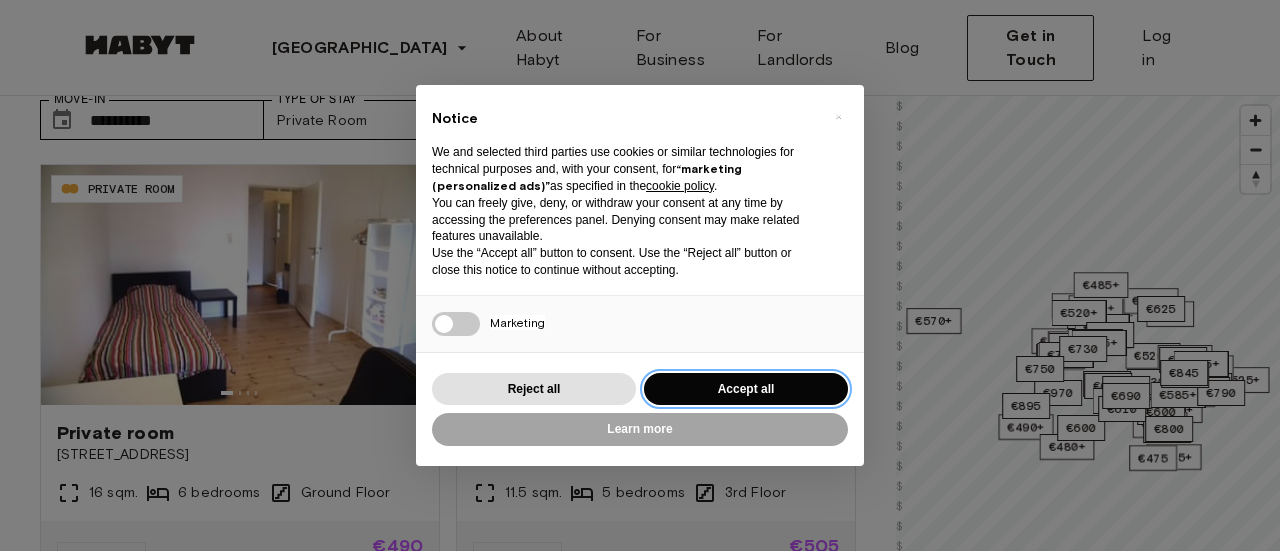 click on "Accept all" at bounding box center (746, 389) 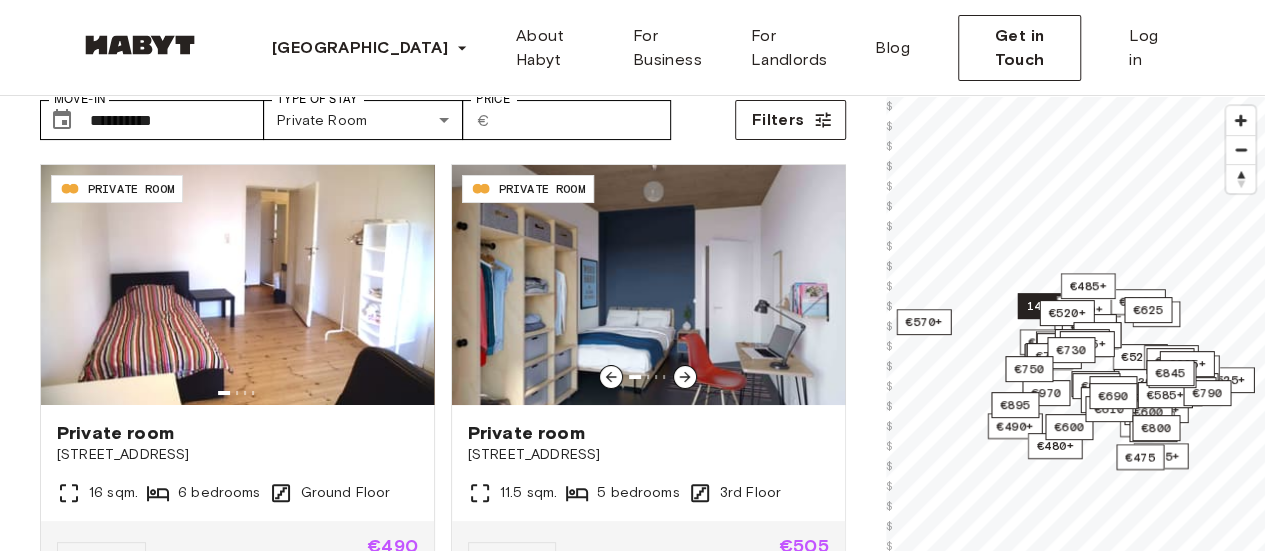 scroll, scrollTop: 0, scrollLeft: 0, axis: both 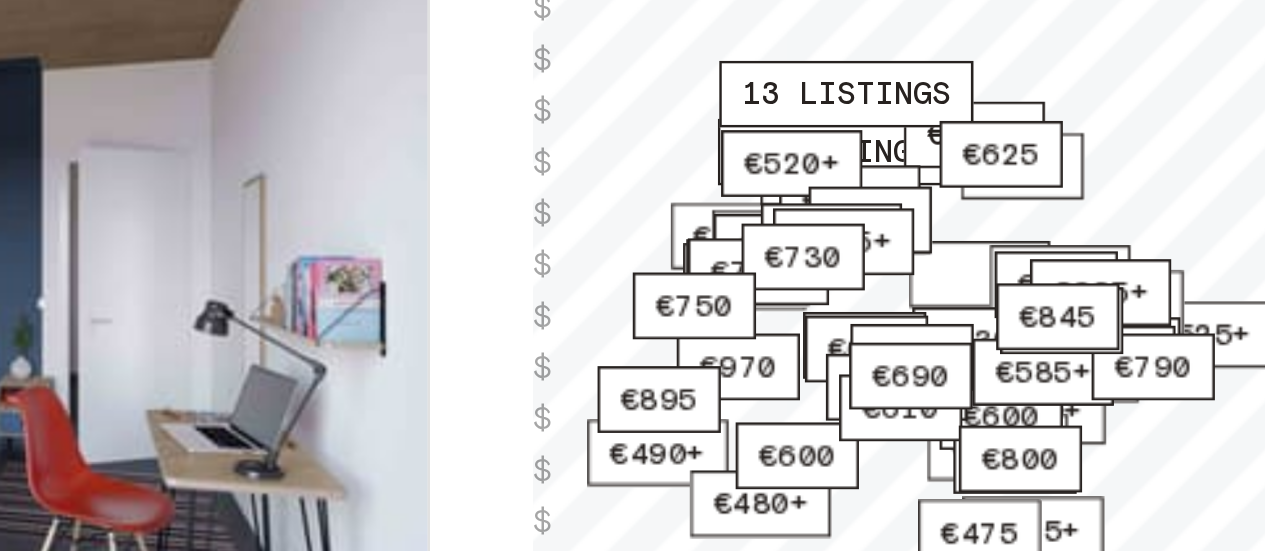 click on "€490+ €505+ €525+ €525+ €595+ €485 €520+ €540+ €625 €660 €520+ €545+ €530+ €555+ €690 €560+ €510+ €520+ €560 €480+ €525 €525+ €470+ €455+ €485+ €520 €475 4 listings €510+ €585+ €570+ €540+ 13 listings €545+ €605 €610 €485+ €530+ €560 €520+ €495+ €600 €620 €510+ €695 €540+ €655 €580 €520 €525 €505+ €520 €600 €880 €695+ €715 €765+ €585+ €625 €720+ €610 €625+ €790 €830 €730 €970 €895 €750 €800 €690 €845" at bounding box center [1076, 96] 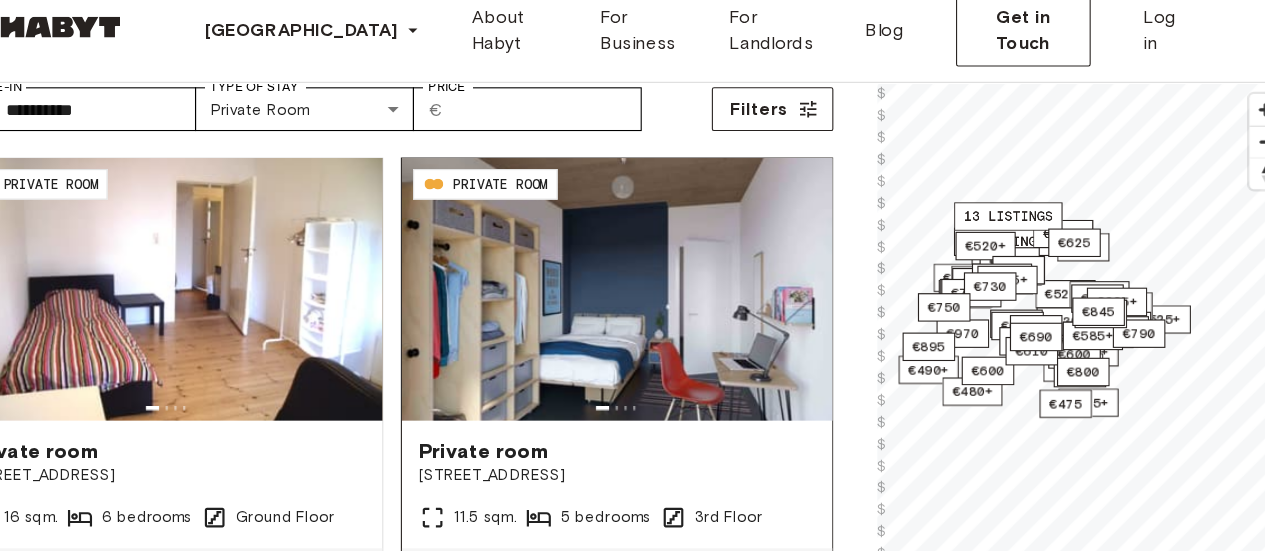 scroll, scrollTop: 0, scrollLeft: 0, axis: both 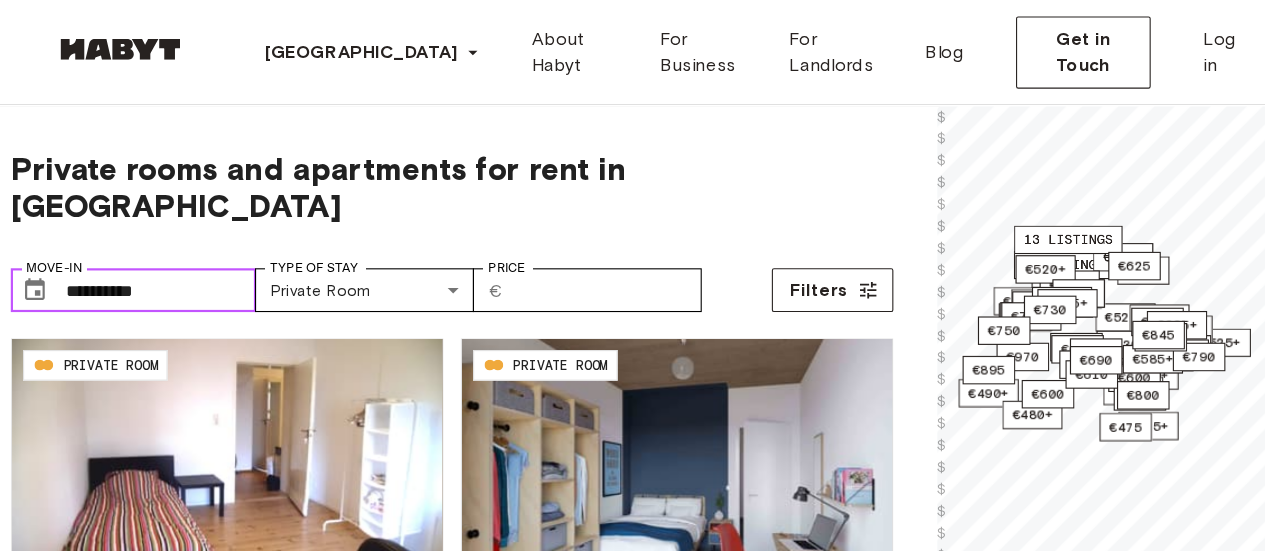 click on "**********" at bounding box center [177, 265] 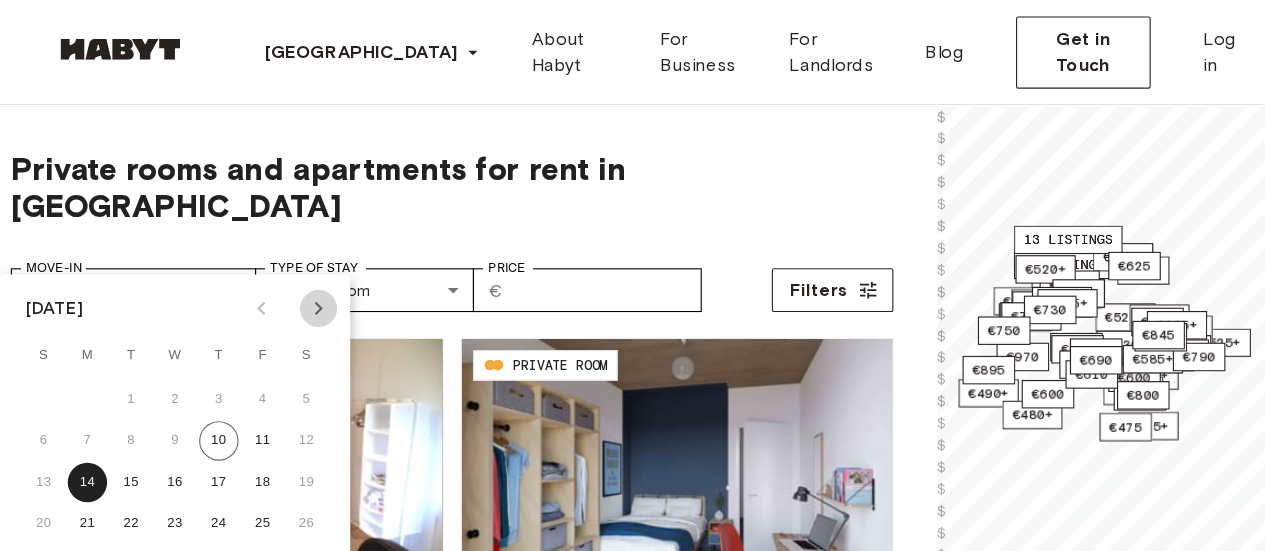 click 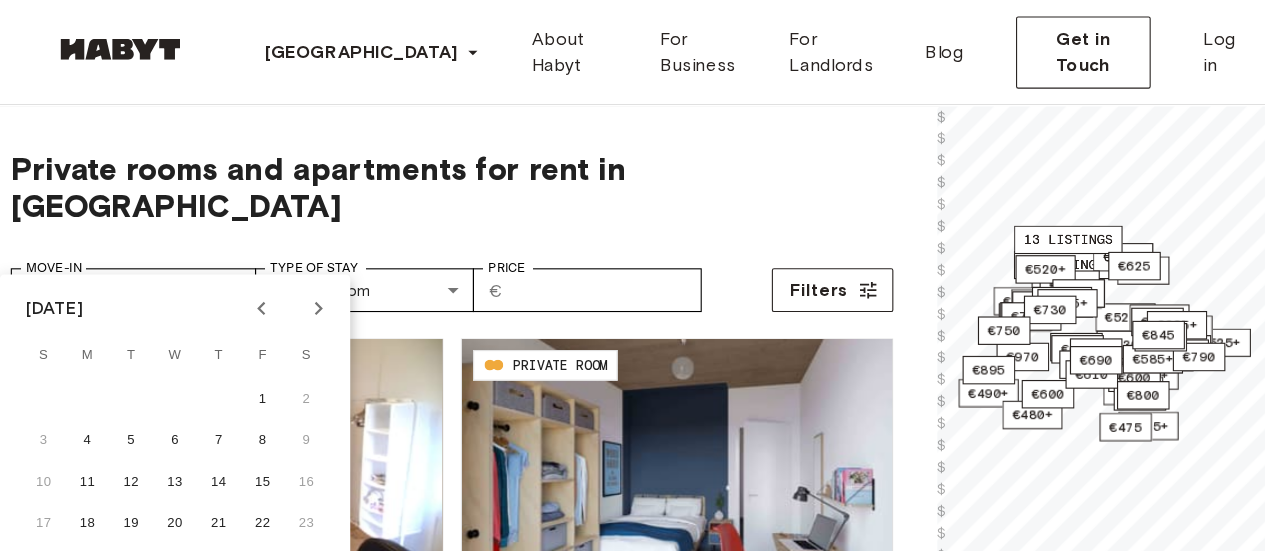 click 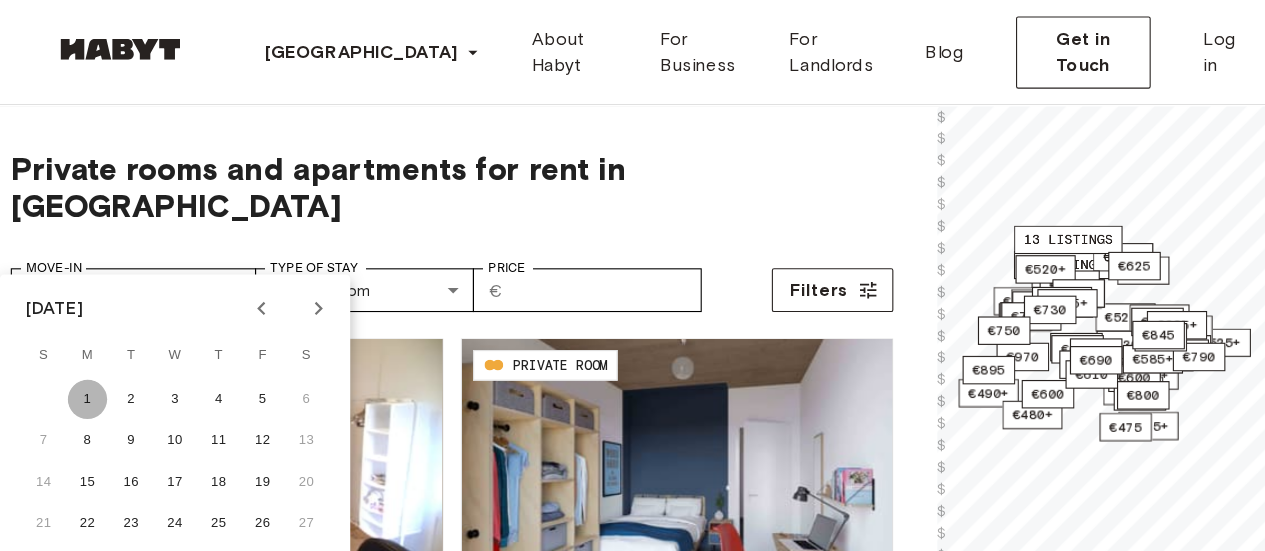 click on "1" at bounding box center (110, 365) 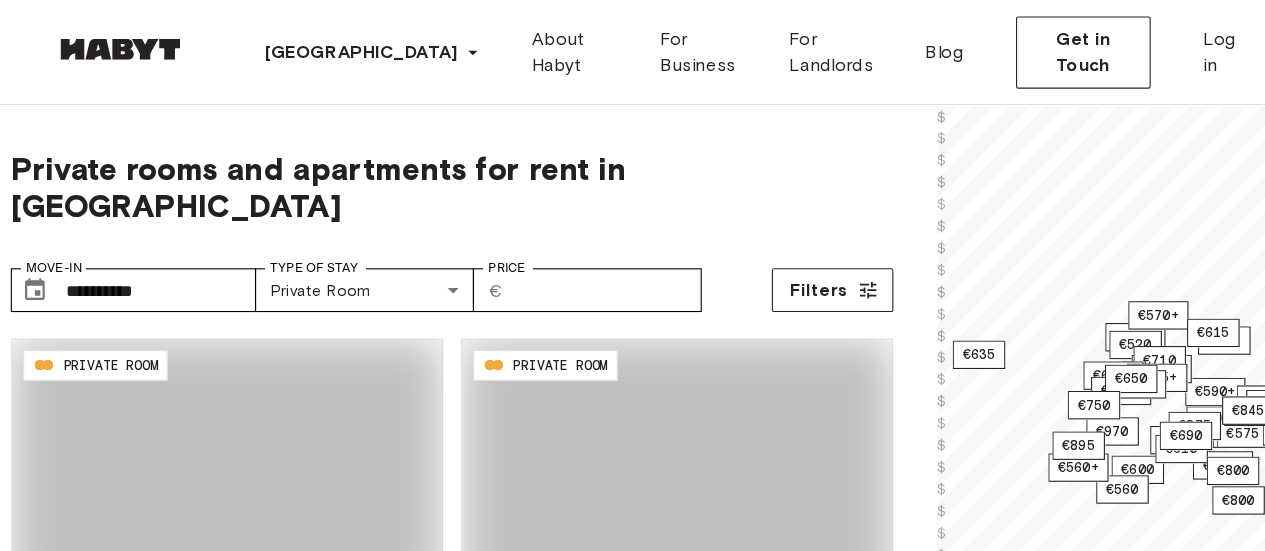 type on "**********" 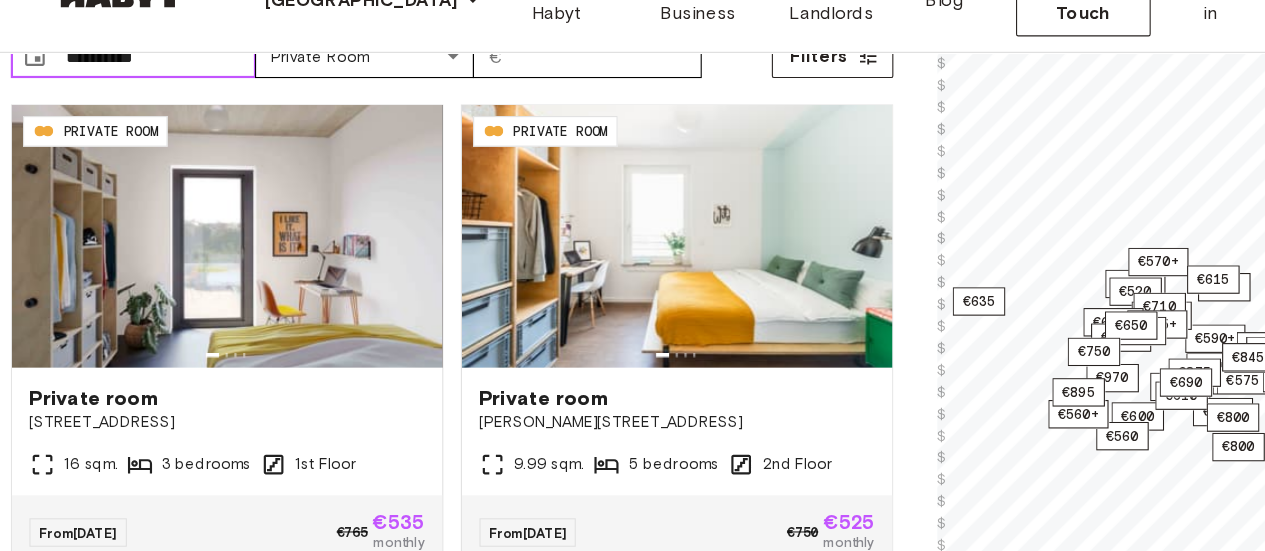 scroll, scrollTop: 165, scrollLeft: 0, axis: vertical 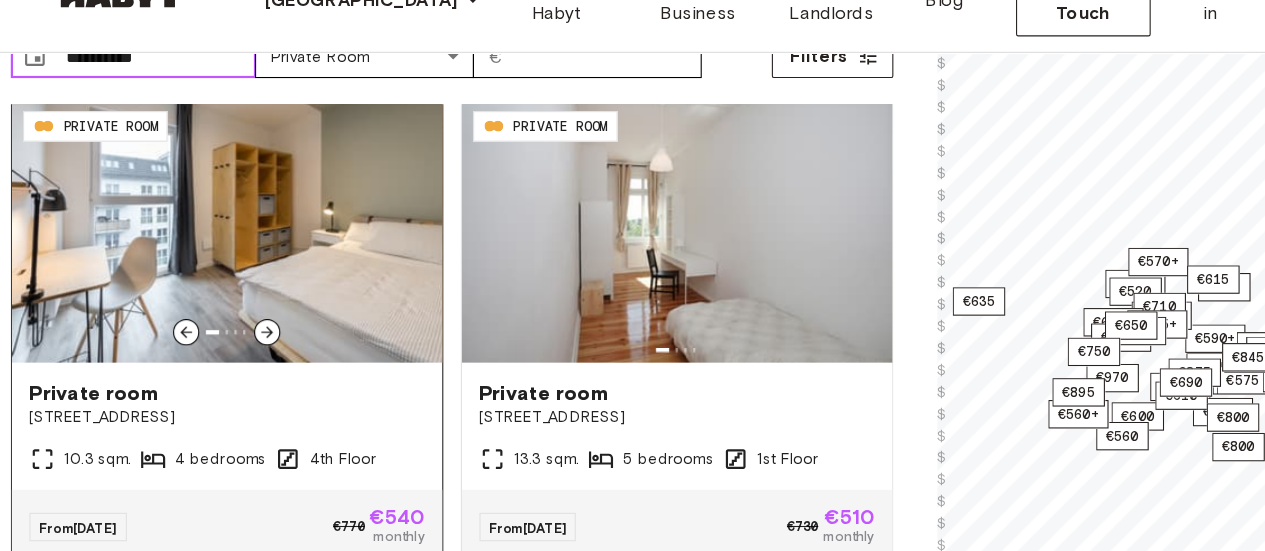 click at bounding box center [237, 259] 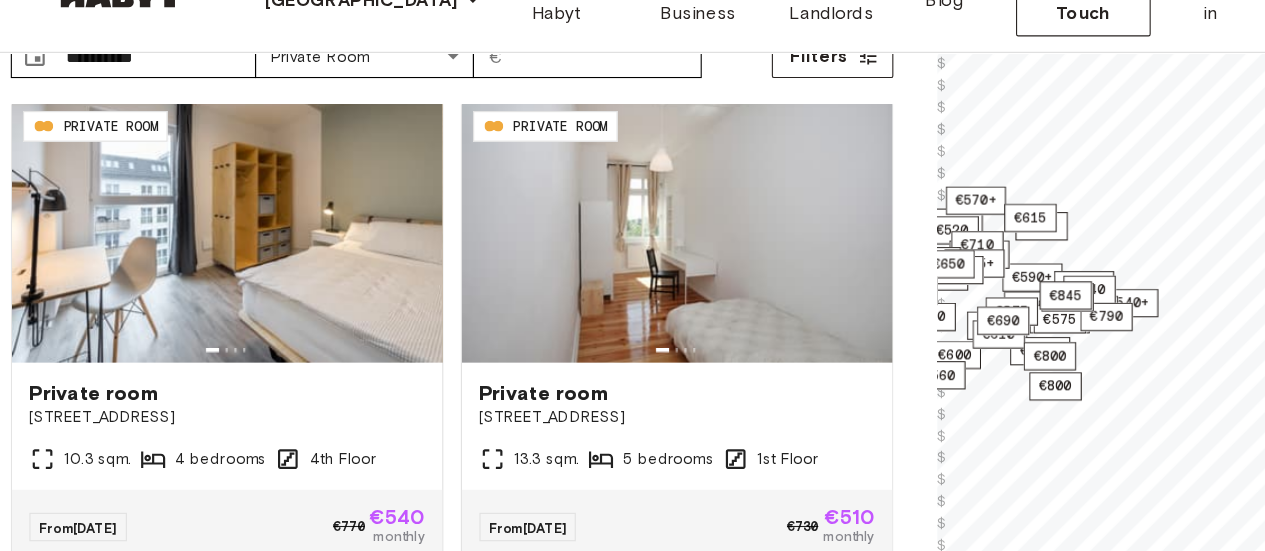 click on "**********" at bounding box center (632, 312) 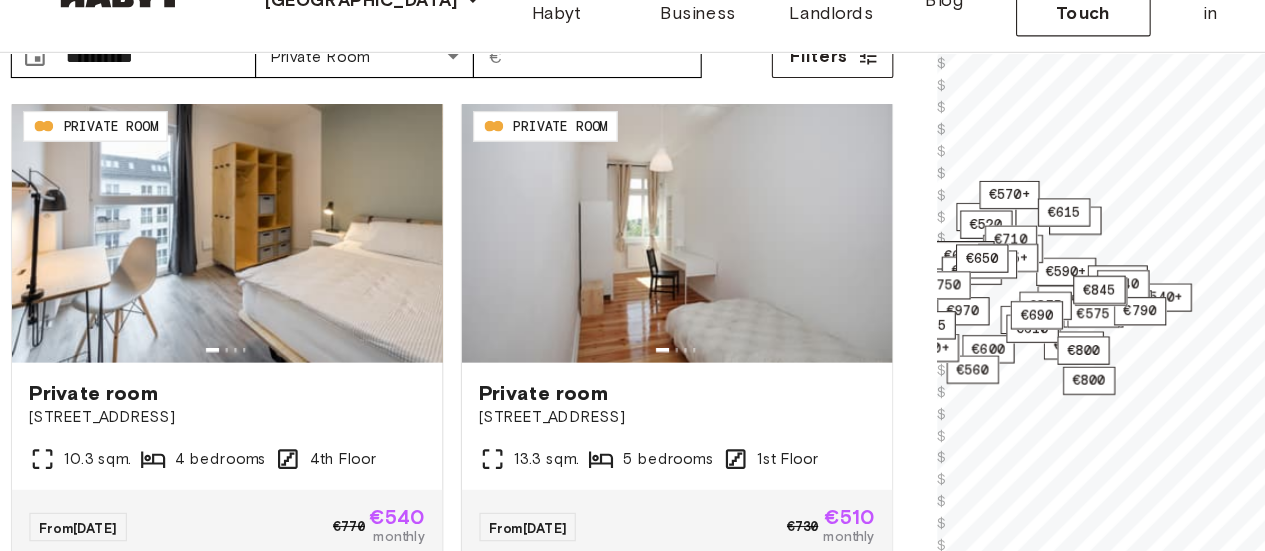 click on "**********" at bounding box center (632, 2241) 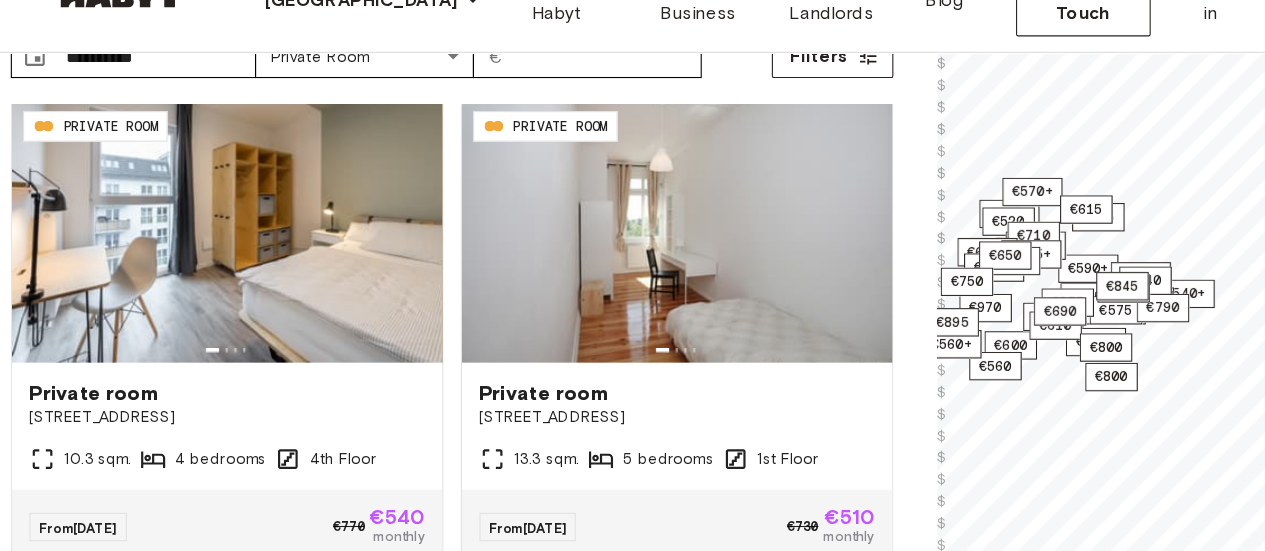 scroll, scrollTop: 165, scrollLeft: 0, axis: vertical 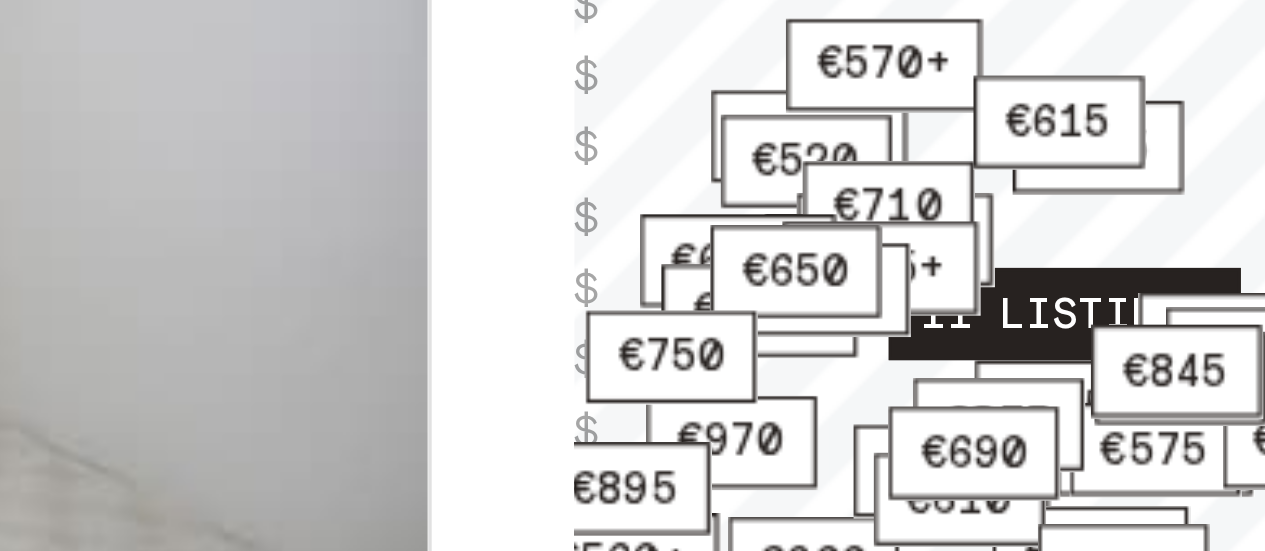 click on "11 listings" at bounding box center [1023, 293] 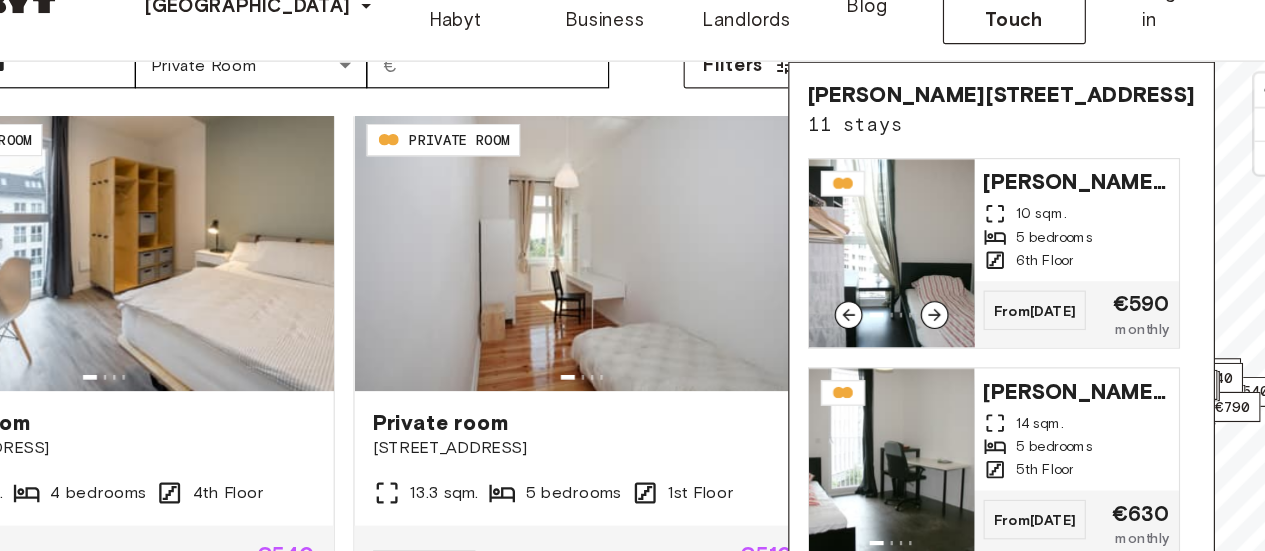 scroll, scrollTop: 166, scrollLeft: 0, axis: vertical 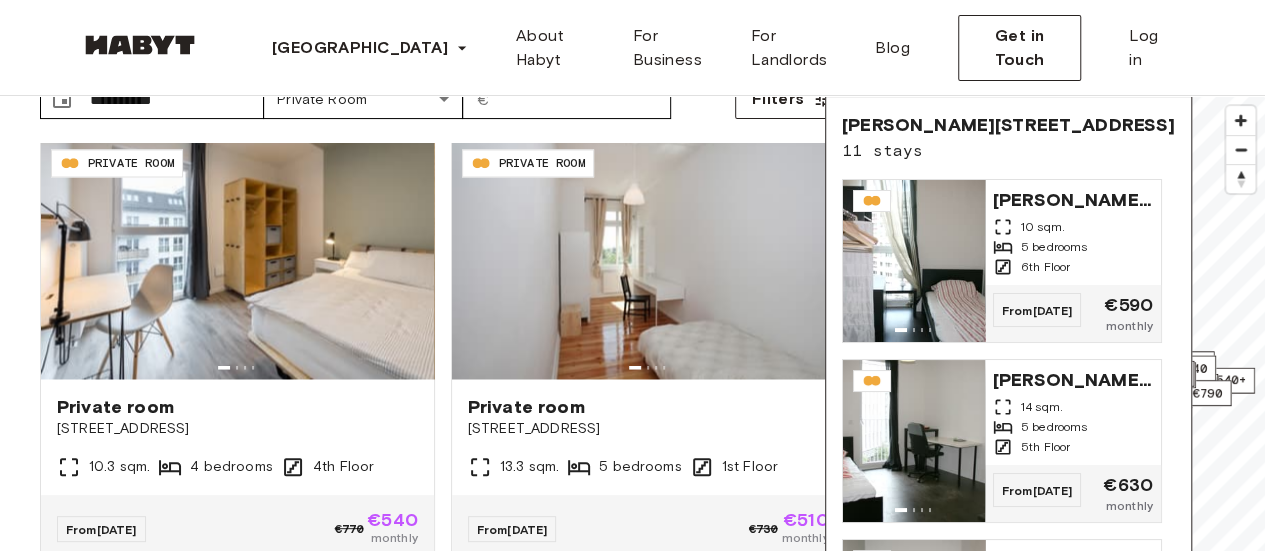 click on "€535+ €525+ €520 €510+ €545 €530+ €540+ €510+ €520 €600 €570+ €640+ €565+ 11 listings €645+ €880 €615+ €695+ €715 €710 €765+ €640 €585+ €560 €625+ €630+ €625 €720+ €560+ €615 €575 €610 €625+ €790 €875 €830 €730 €970 €895 €650 €635 €750 €800 €800 €690 €845 © Mapbox   © OpenStreetMap   Improve this map $ $ $ $ $ $ $ $ $ $ $ $ $ $ $ $ $ $ $ $ $ $ $ $ $ $ $ $ $ $ $ $ $ $ $ $ $ $ $ $ $ $ $ $ $ $ Bernhard-Weiß-Straße 1-3 11 stays Bernhard-Weiß-Straße 1-3 10 sqm. 5 bedrooms 6th Floor From  Sep 04 €590 monthly Bernhard-Weiß-Straße 1-3 14 sqm. 5 bedrooms 5th Floor From  Sep 04 €630 monthly Bernhard-Weiß-Straße 1-3 13 sqm. 2 bedrooms 6th Floor From  Sep 04 €625 monthly Bernhard-Weiß-Straße 1-3 10 sqm. 5 bedrooms 7th Floor From  Sep 04 €600 monthly Bernhard-Weiß-Straße 1-3 12 sqm. 5 bedrooms 7th Floor From  Sep 04 €610 monthly Bernhard-Weiß-Straße 1-3 10 sqm. 5 bedrooms 1st Floor From  Sep 19 €610 8 sqm." at bounding box center (1076, 371) 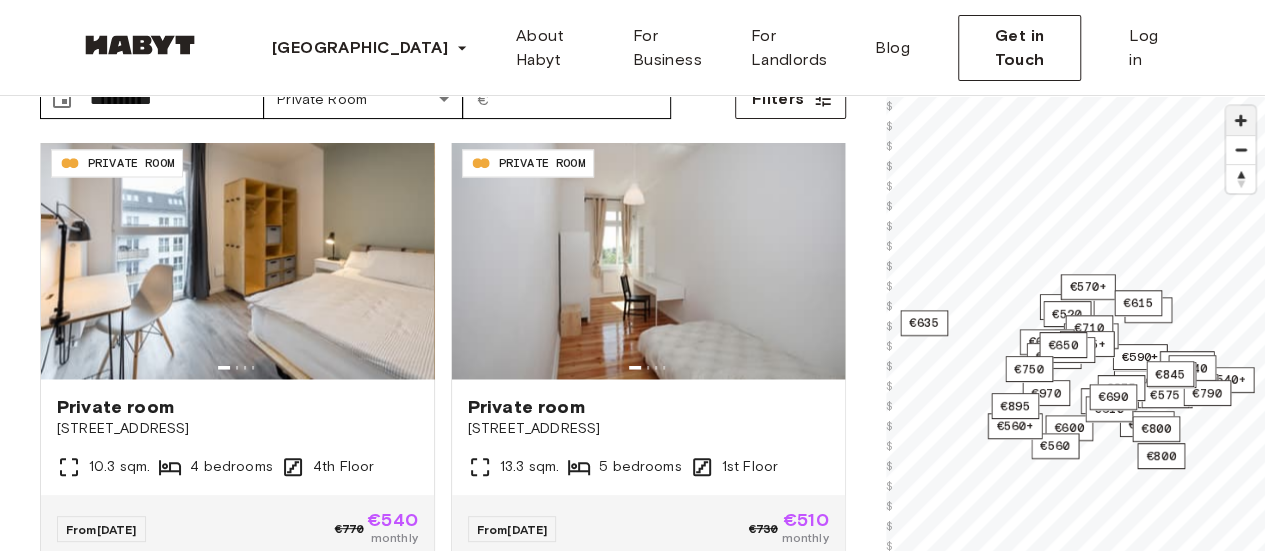 click at bounding box center (1240, 120) 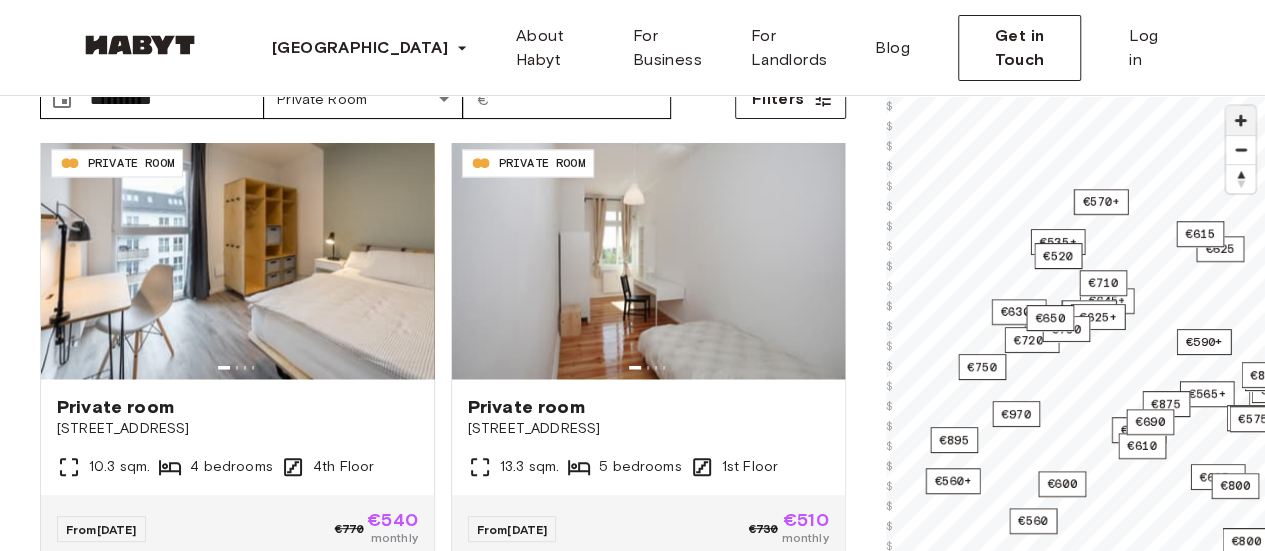 click at bounding box center [1240, 120] 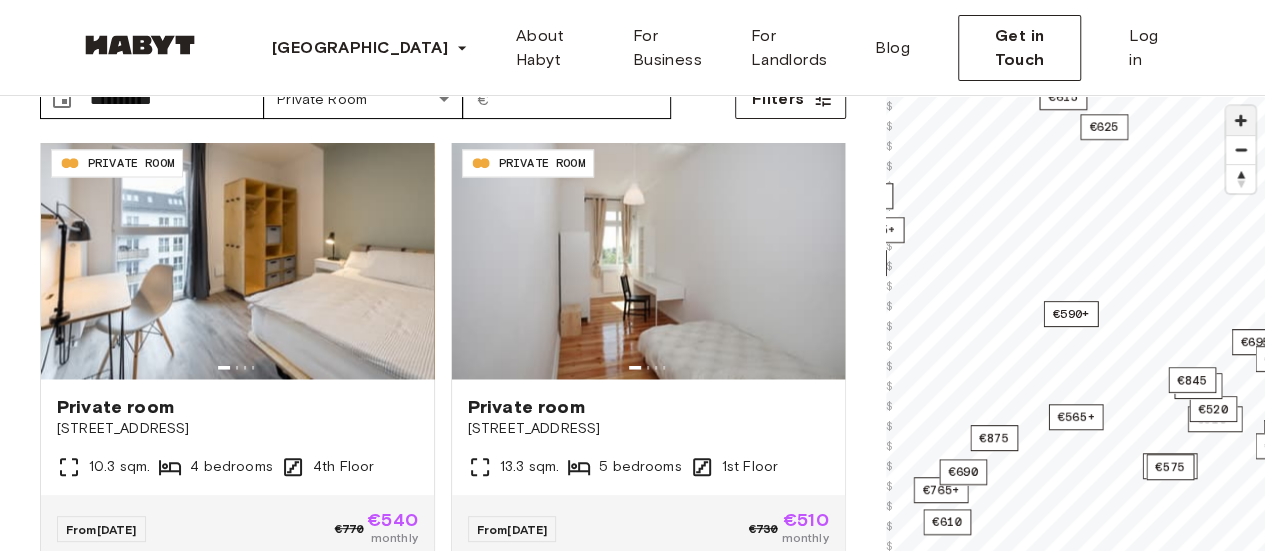 click at bounding box center [1240, 120] 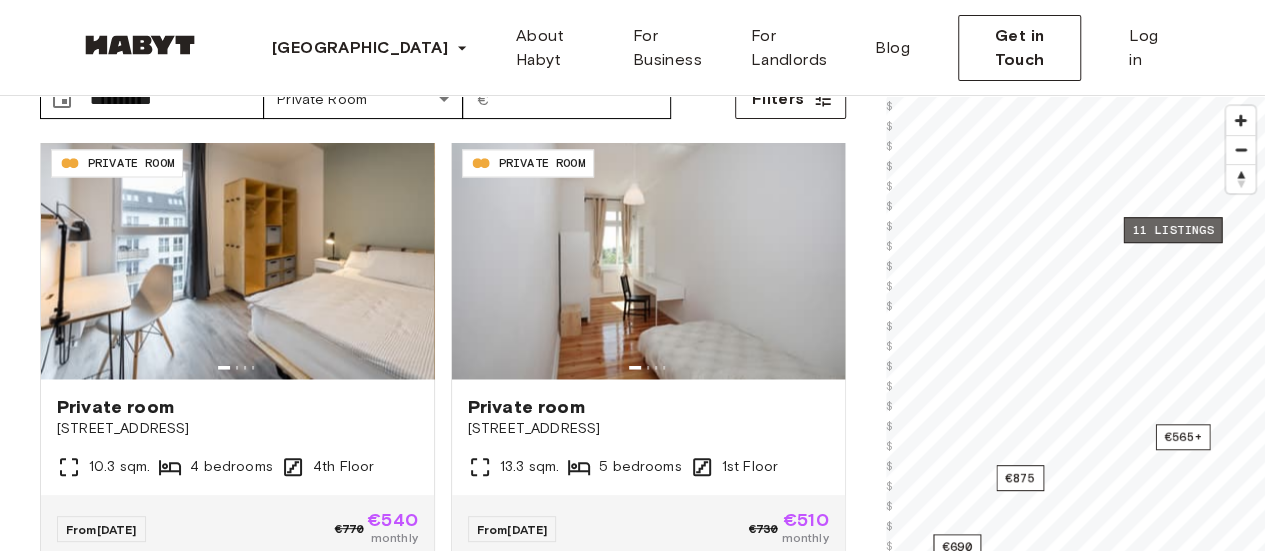 click on "11 listings" at bounding box center (1172, 230) 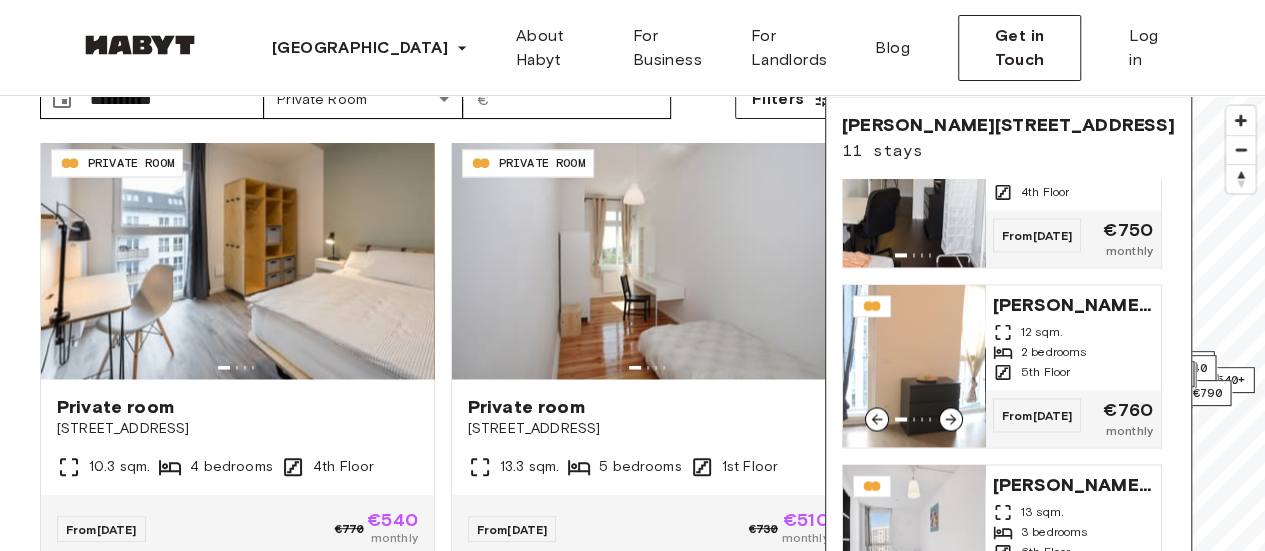 scroll, scrollTop: 1514, scrollLeft: 0, axis: vertical 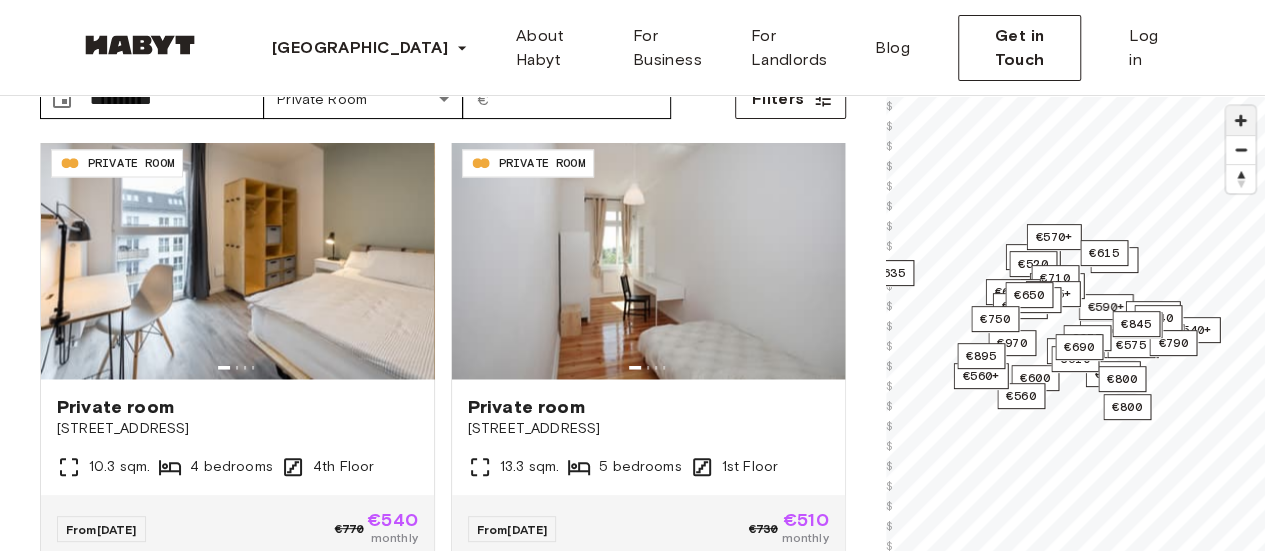 click at bounding box center (1240, 120) 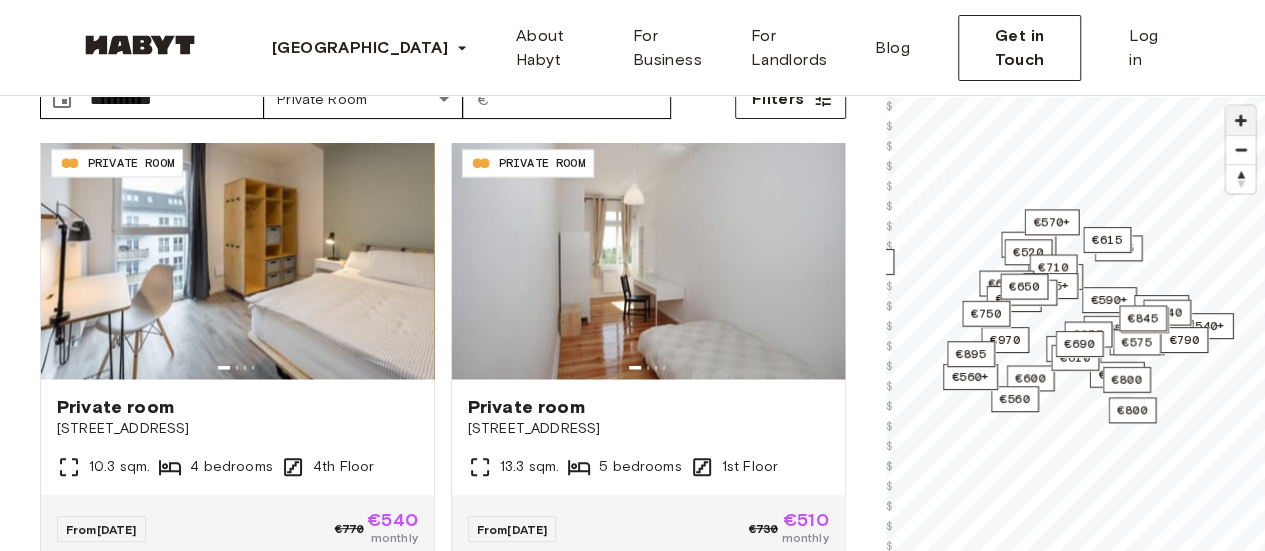 click at bounding box center (1240, 120) 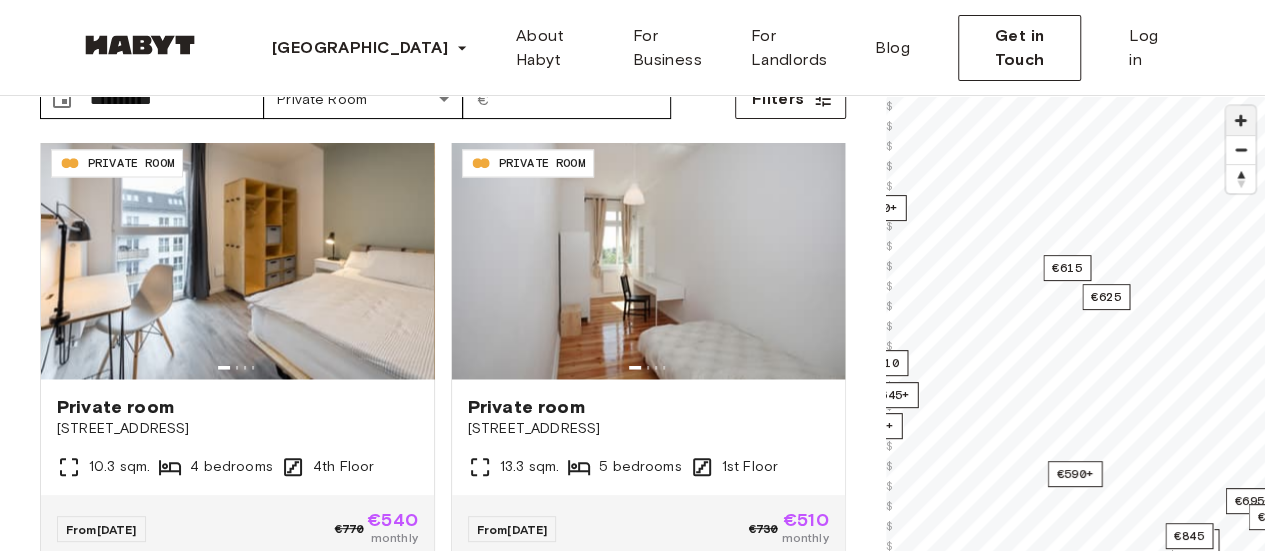 click at bounding box center (1240, 120) 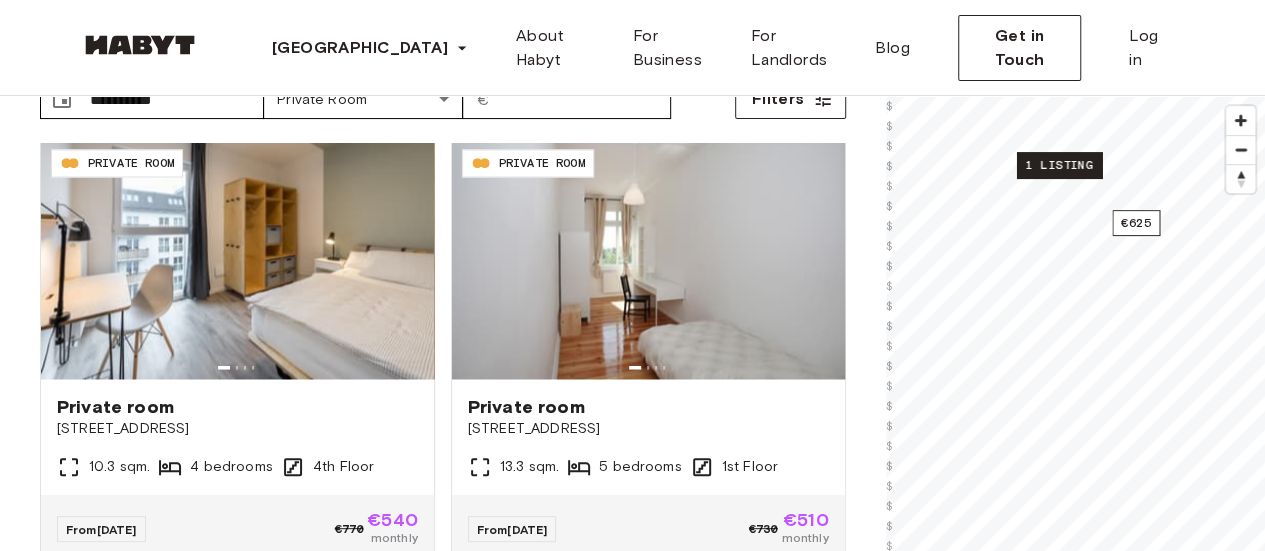 click on "1 listing" at bounding box center (1058, 165) 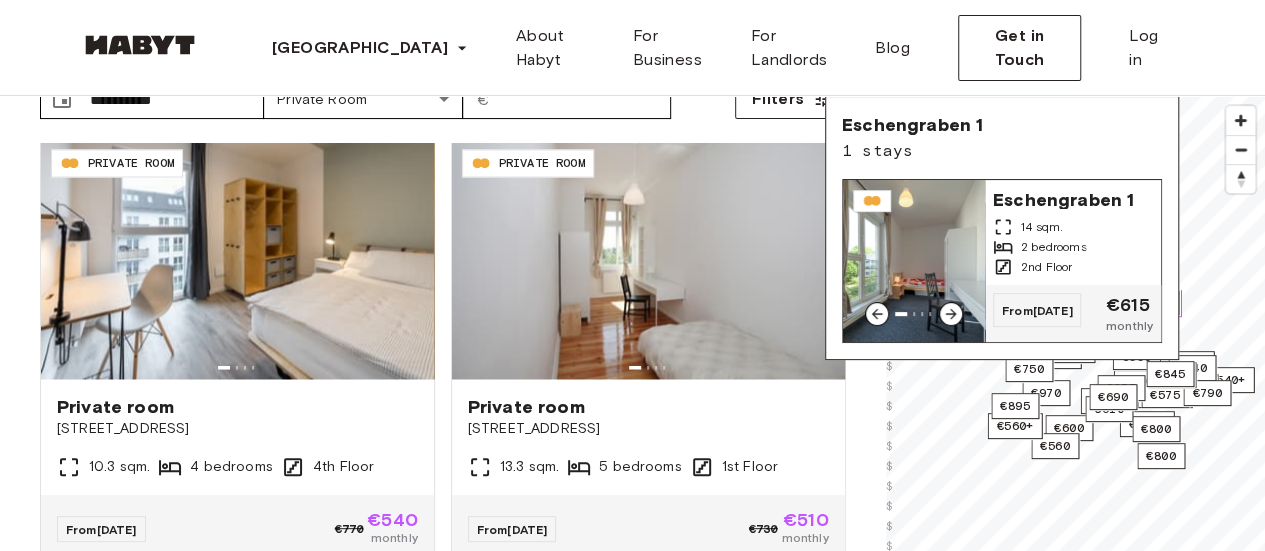 click at bounding box center (914, 261) 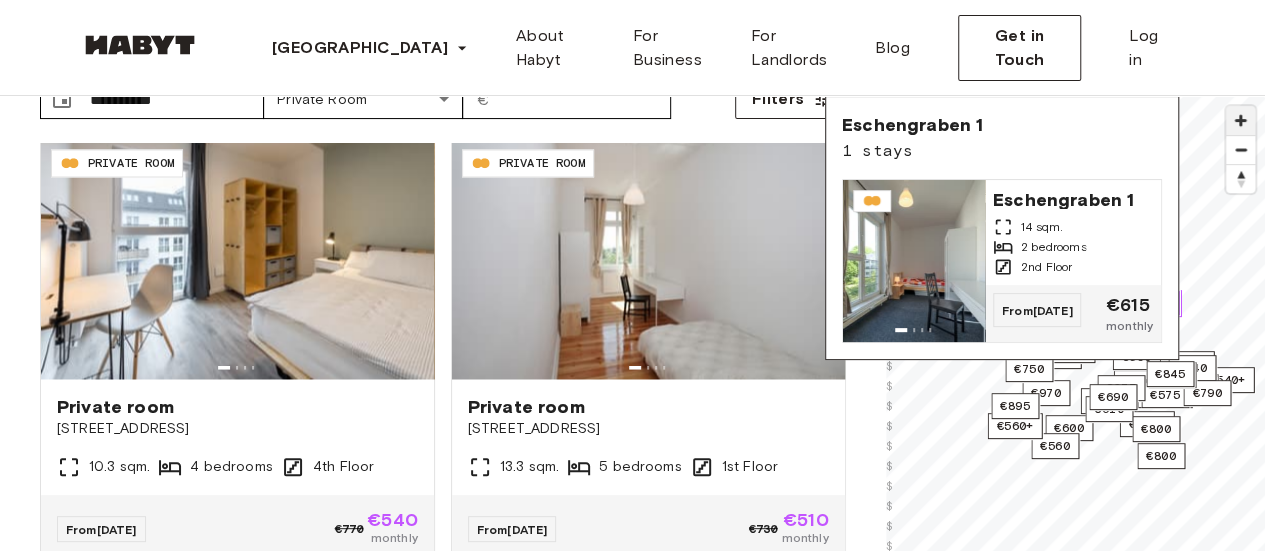 click at bounding box center [1240, 120] 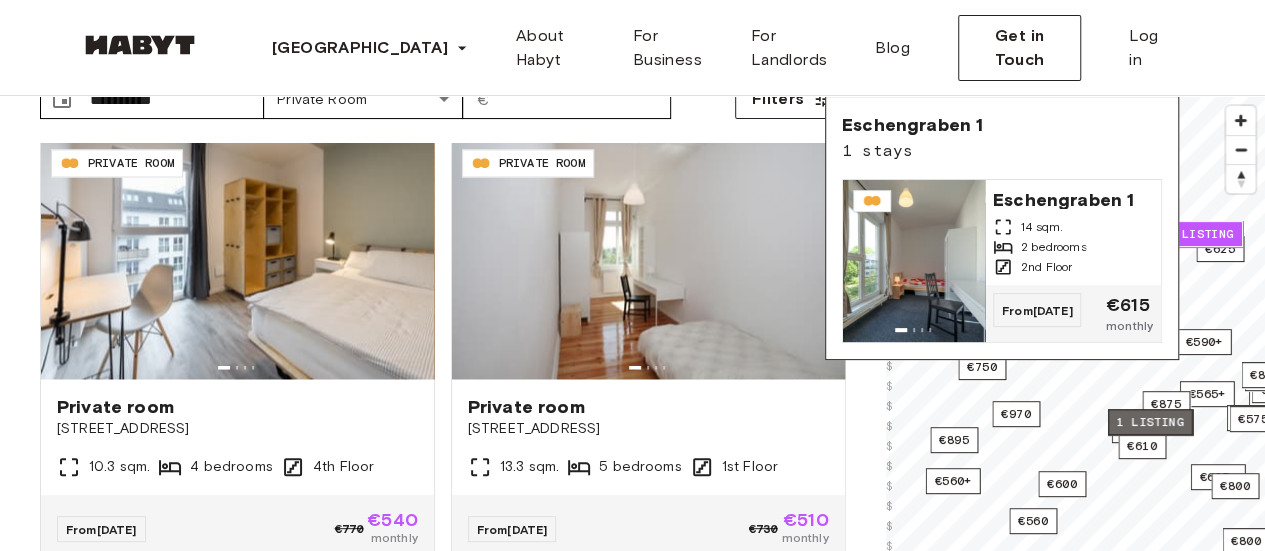 click on "1 listing" at bounding box center [1149, 422] 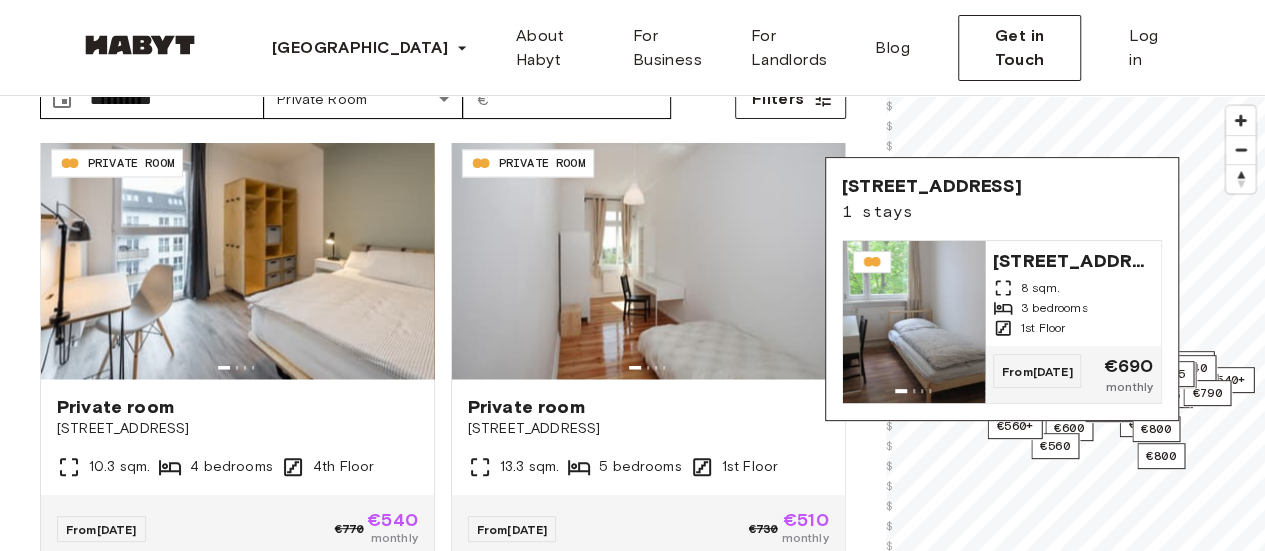 type 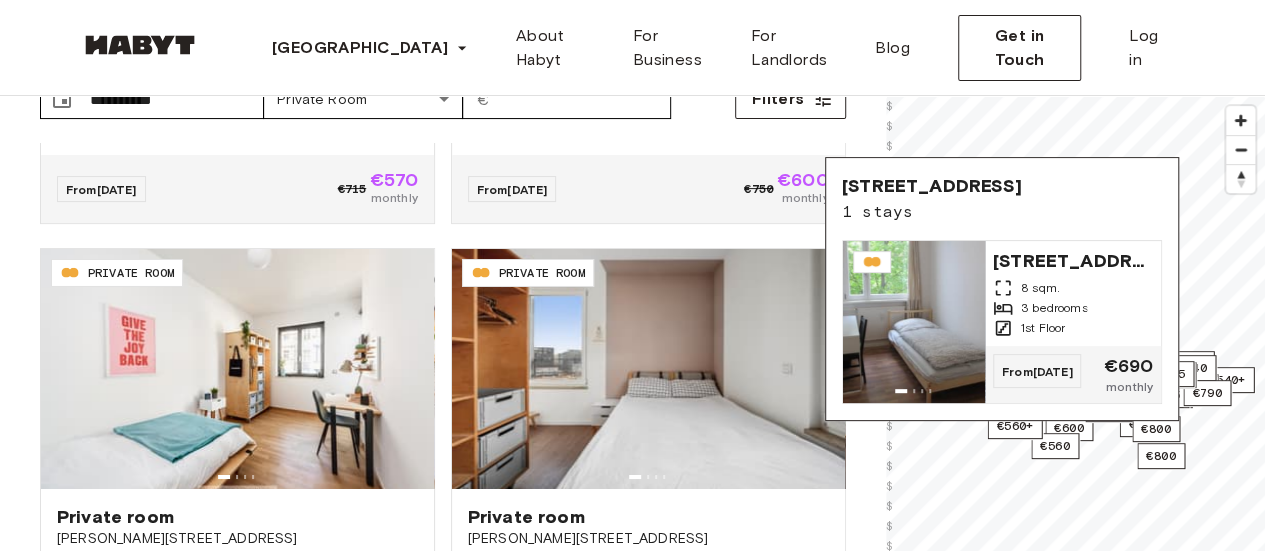 scroll, scrollTop: 4046, scrollLeft: 0, axis: vertical 